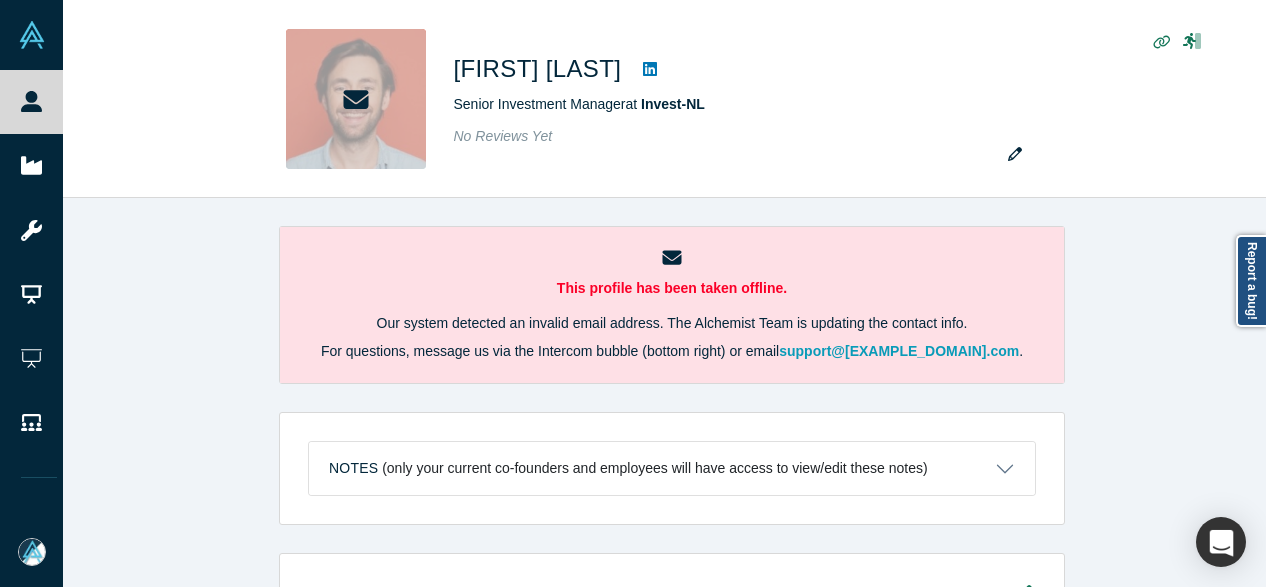 scroll, scrollTop: 0, scrollLeft: 0, axis: both 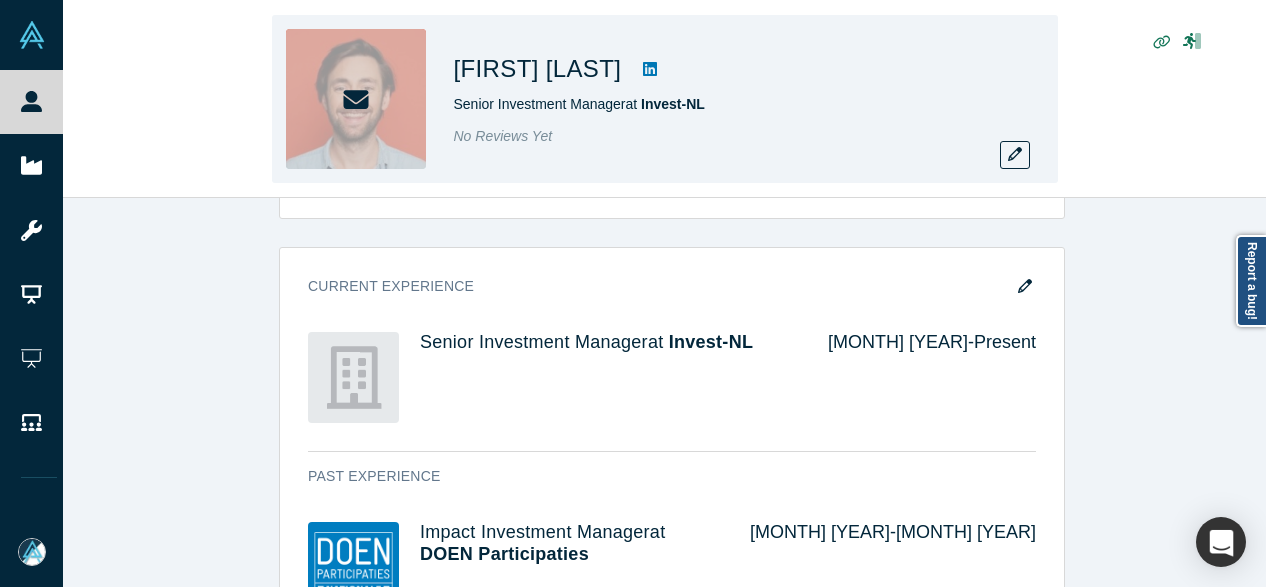click on "[FIRST] [LAST] Senior Investment Manager at Invest-NL No Reviews Yet" at bounding box center [664, 99] 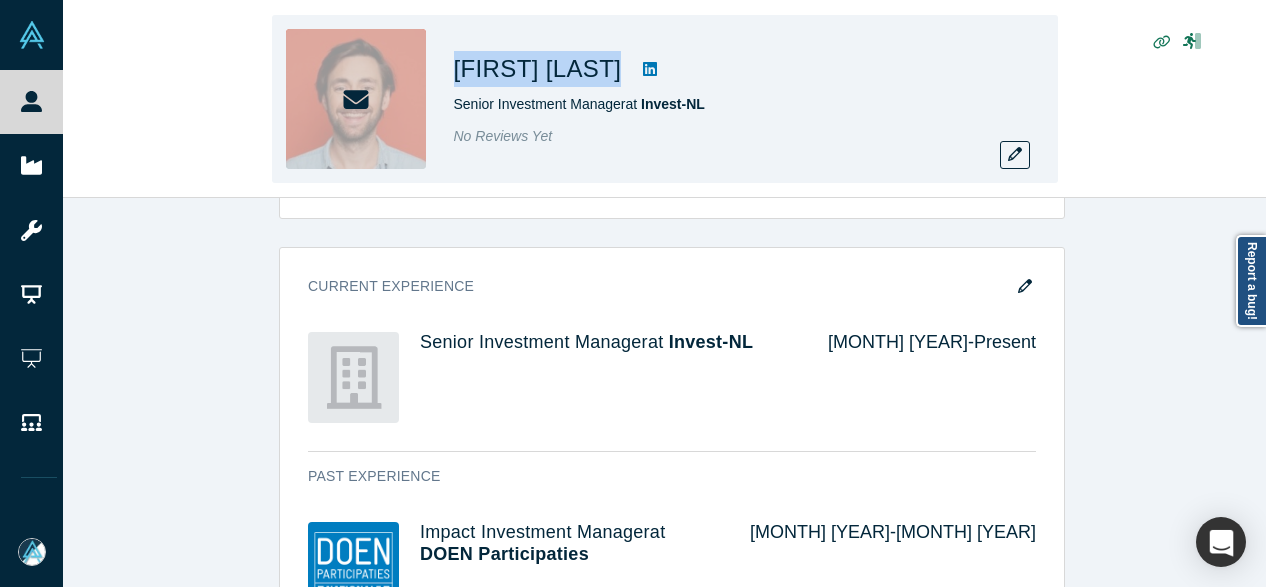 drag, startPoint x: 774, startPoint y: 71, endPoint x: 760, endPoint y: 77, distance: 15.231546 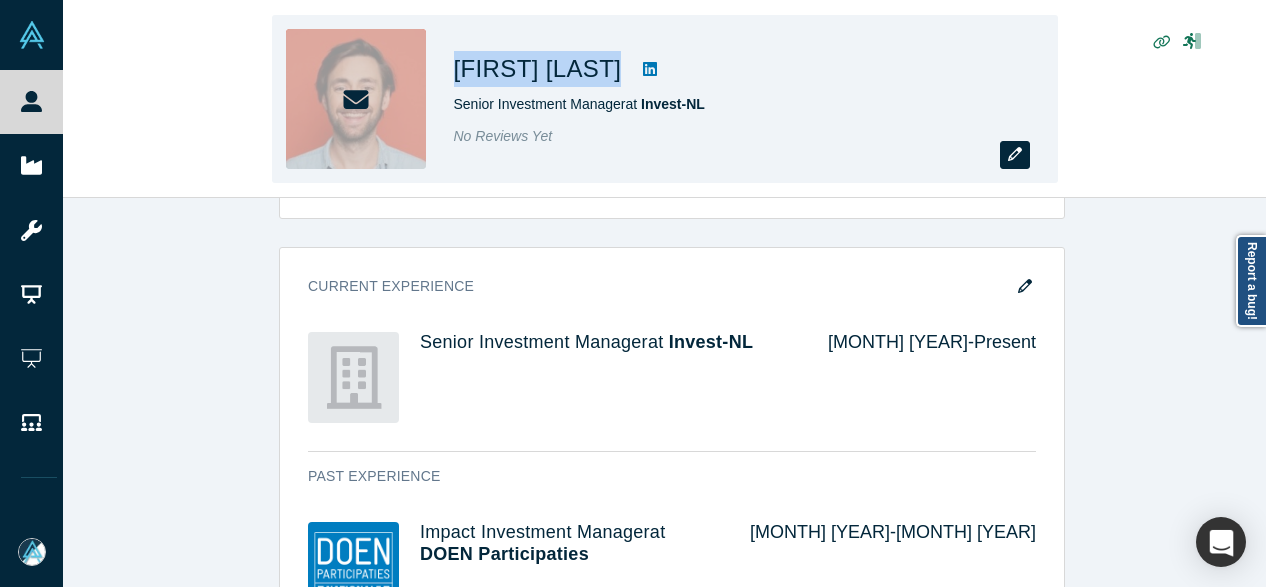 click 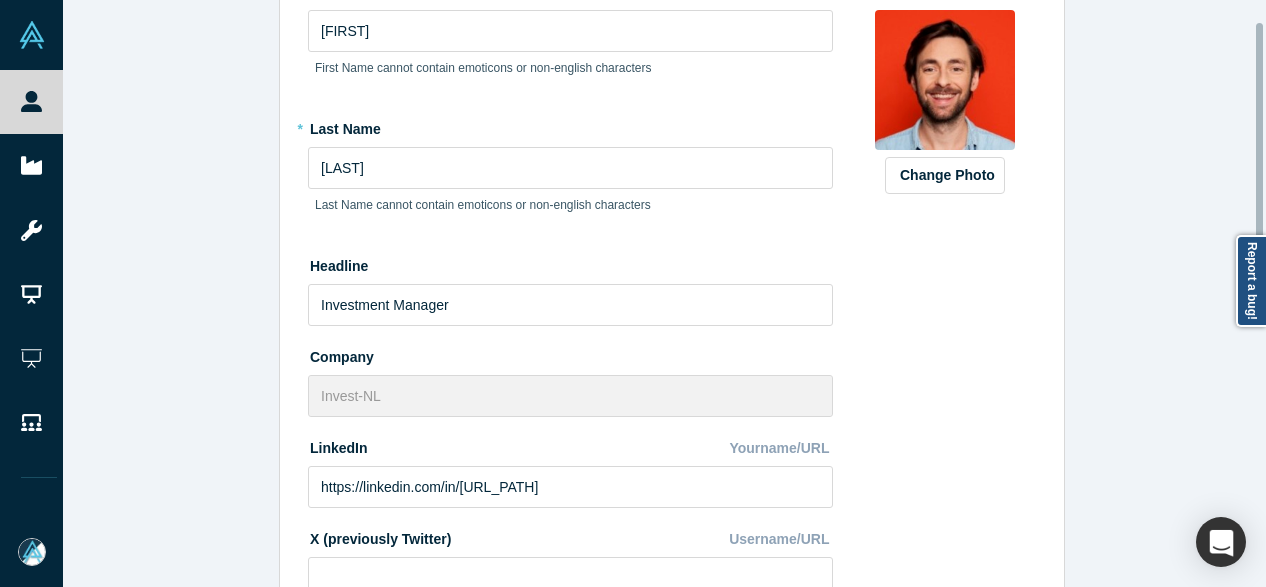 scroll, scrollTop: 400, scrollLeft: 0, axis: vertical 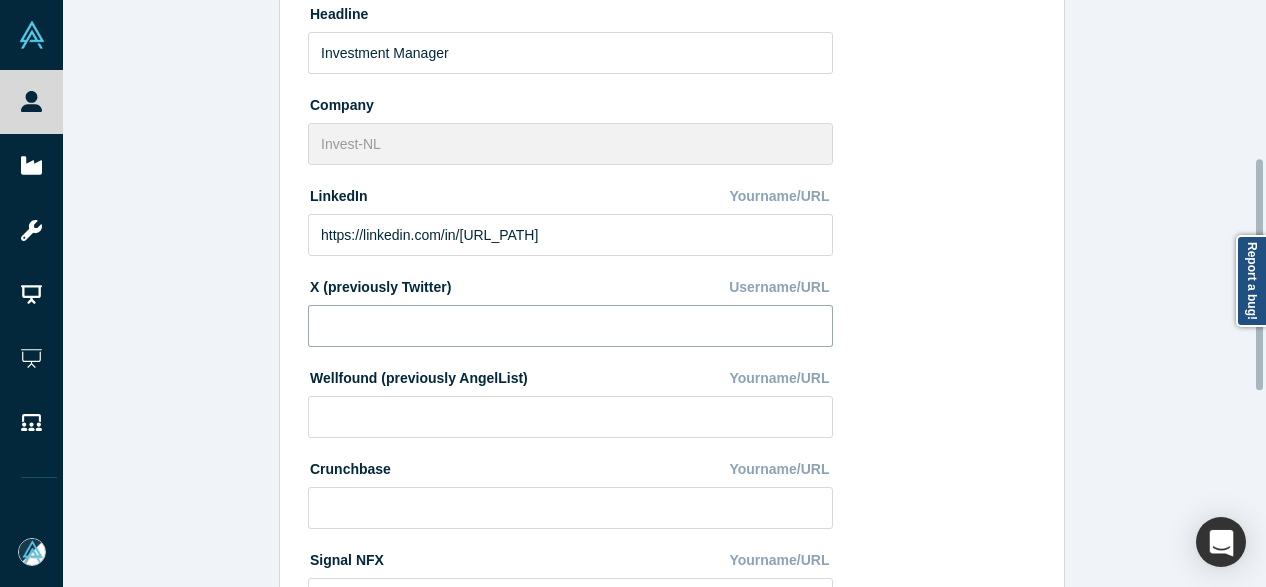 click at bounding box center [570, 326] 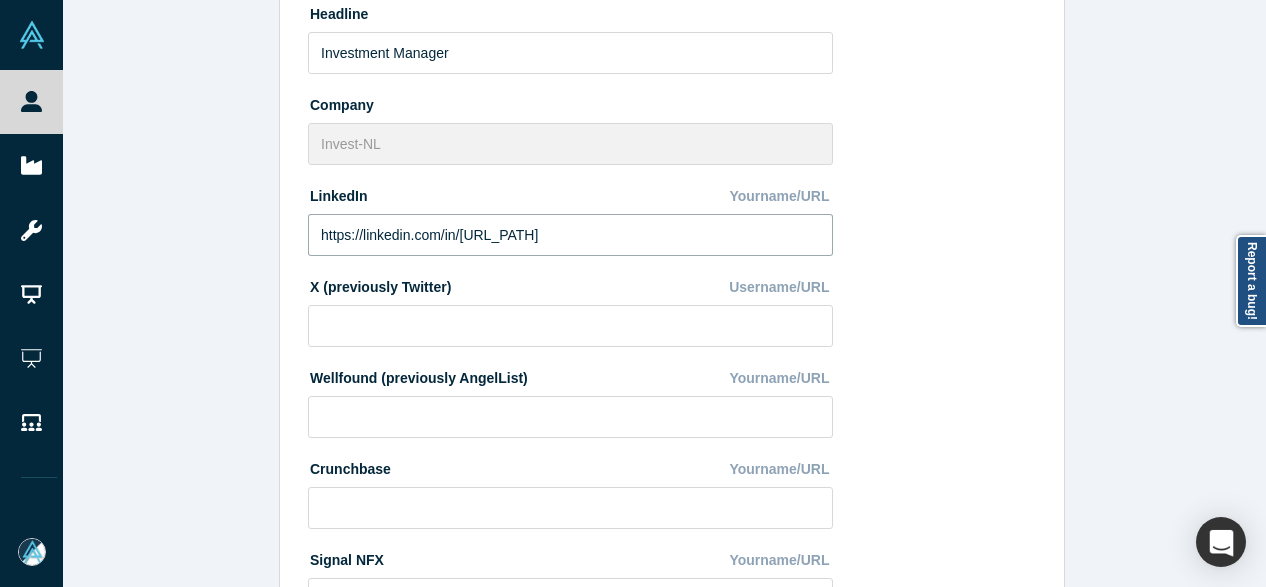 drag, startPoint x: 556, startPoint y: 234, endPoint x: 268, endPoint y: 218, distance: 288.4441 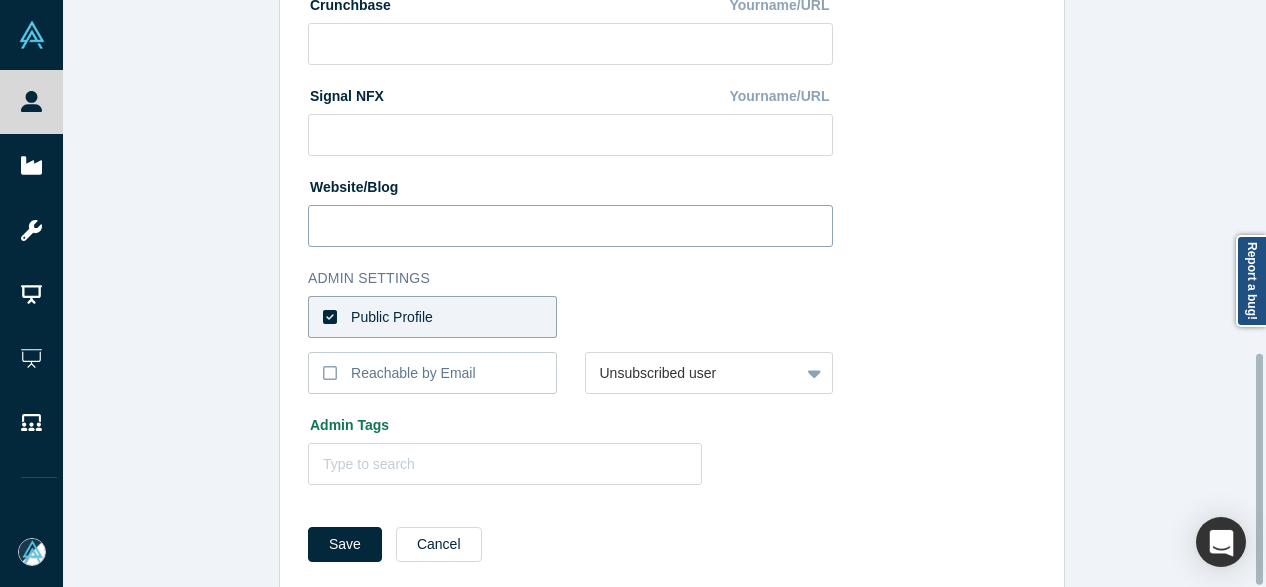 scroll, scrollTop: 894, scrollLeft: 0, axis: vertical 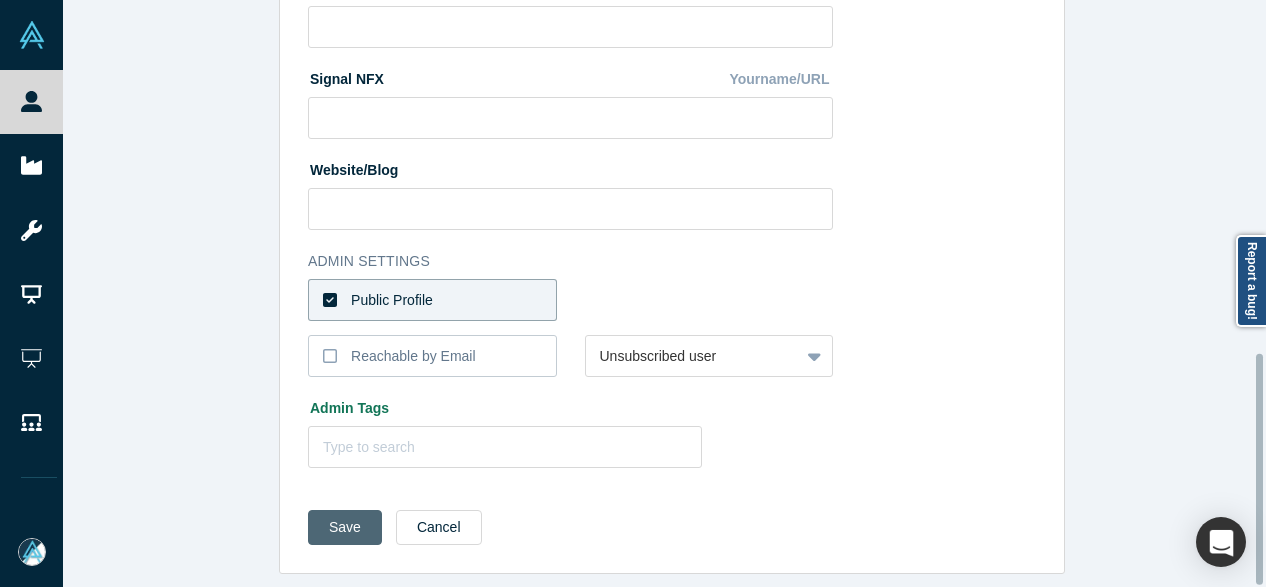 type on "https://www.linkedin.com/in/[URL_PATH]" 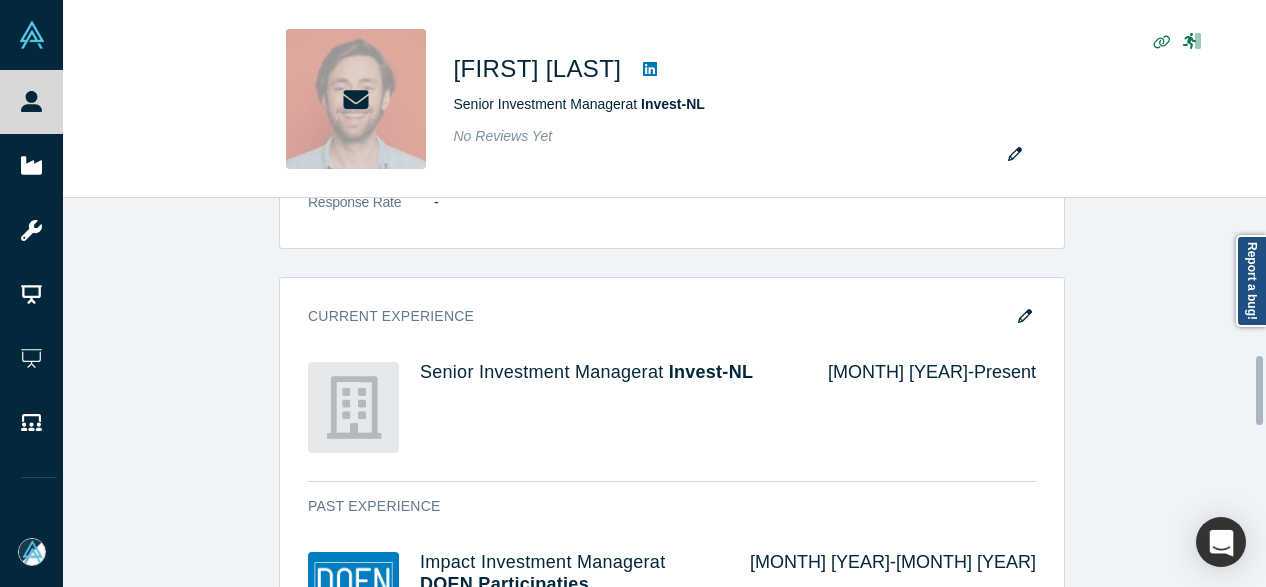scroll, scrollTop: 900, scrollLeft: 0, axis: vertical 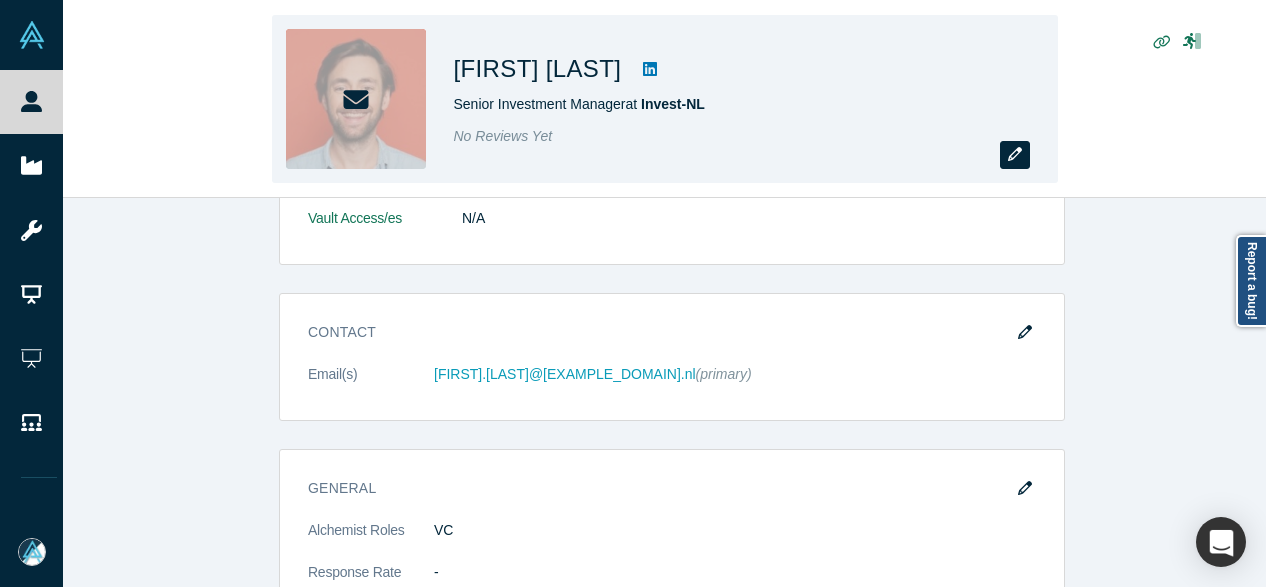 click at bounding box center [1015, 155] 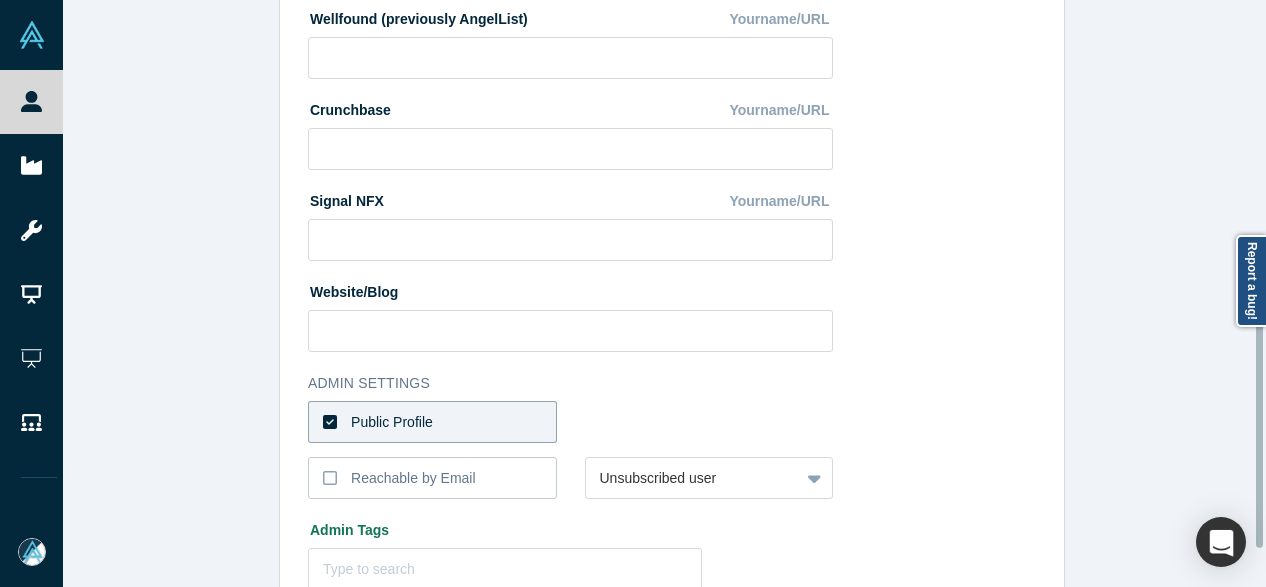 scroll, scrollTop: 800, scrollLeft: 0, axis: vertical 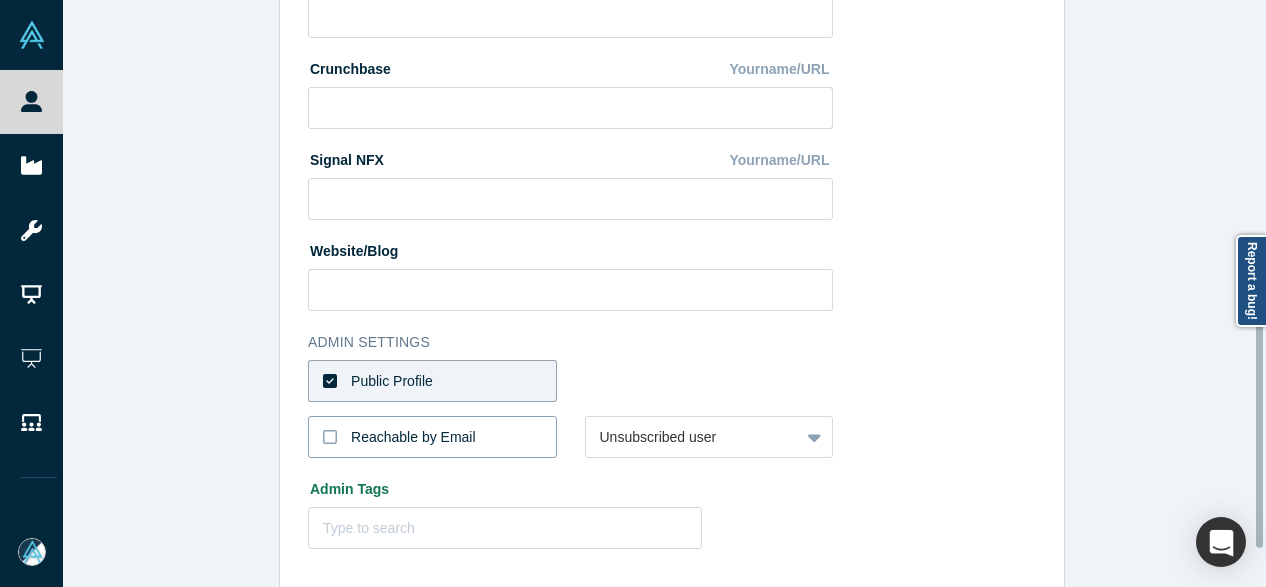 click on "Reachable by Email" at bounding box center [413, 437] 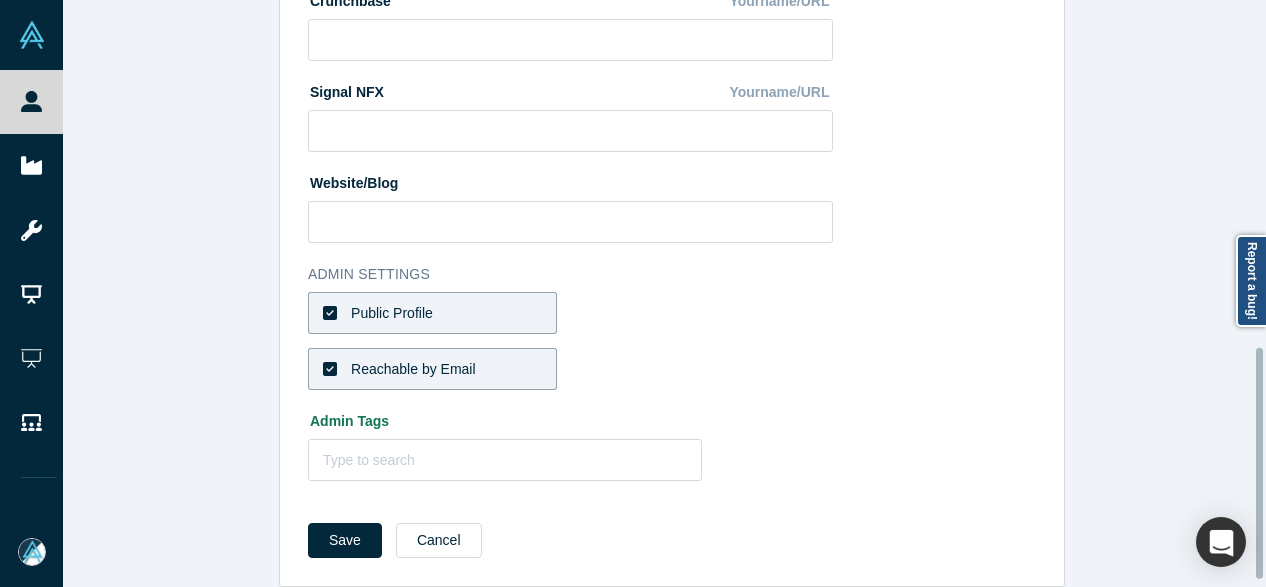 scroll, scrollTop: 894, scrollLeft: 0, axis: vertical 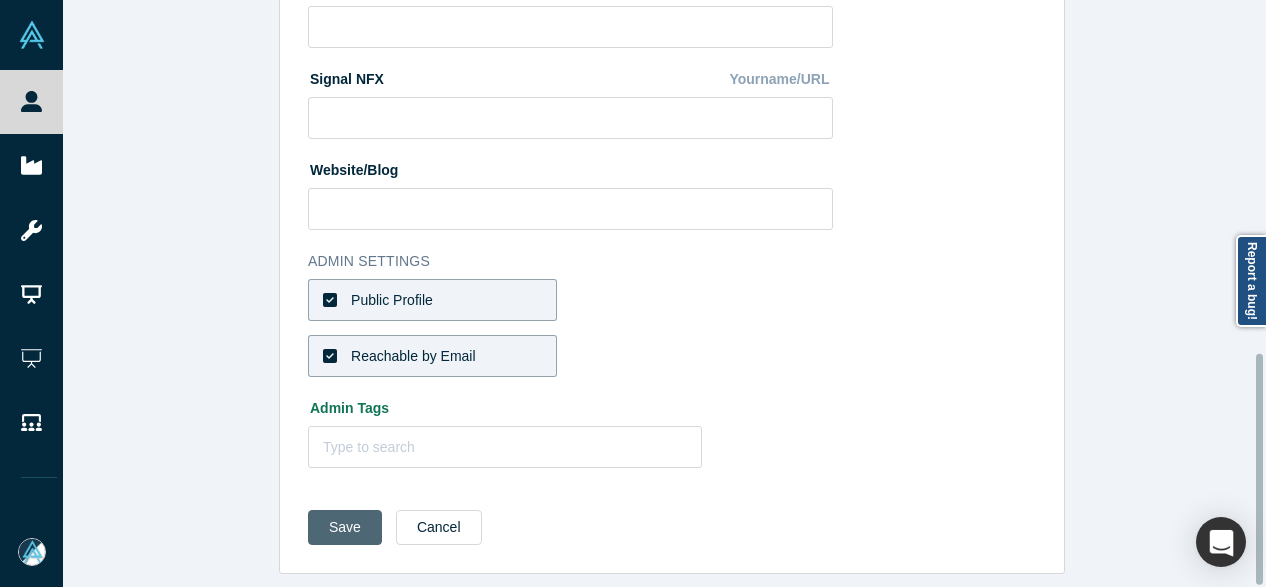 click on "Save" at bounding box center (345, 527) 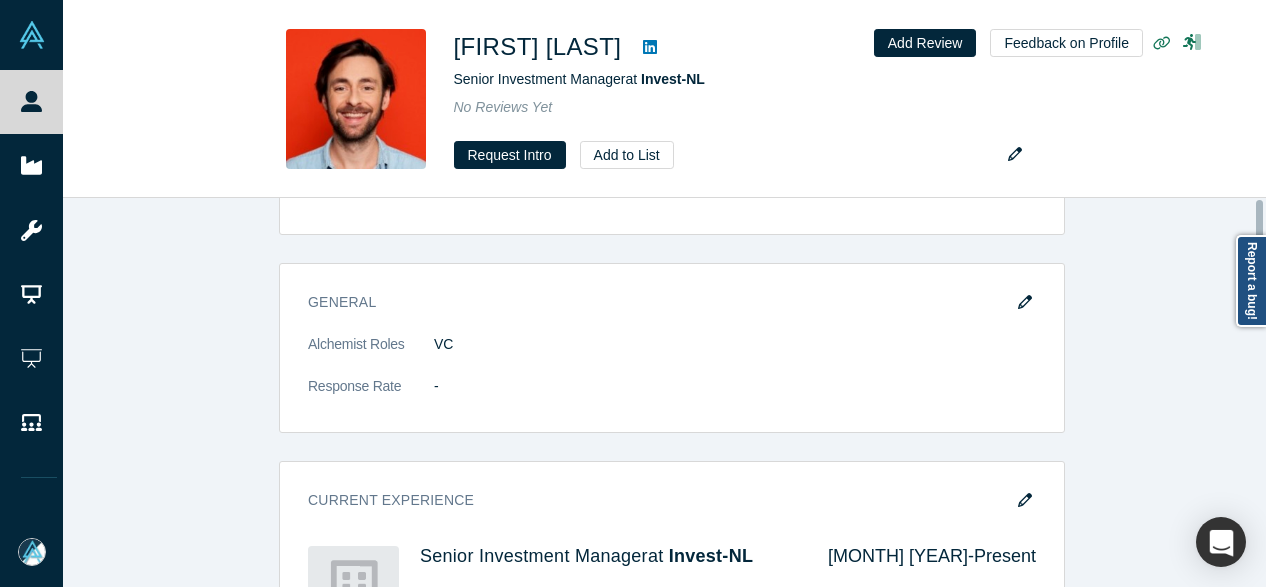scroll, scrollTop: 0, scrollLeft: 0, axis: both 